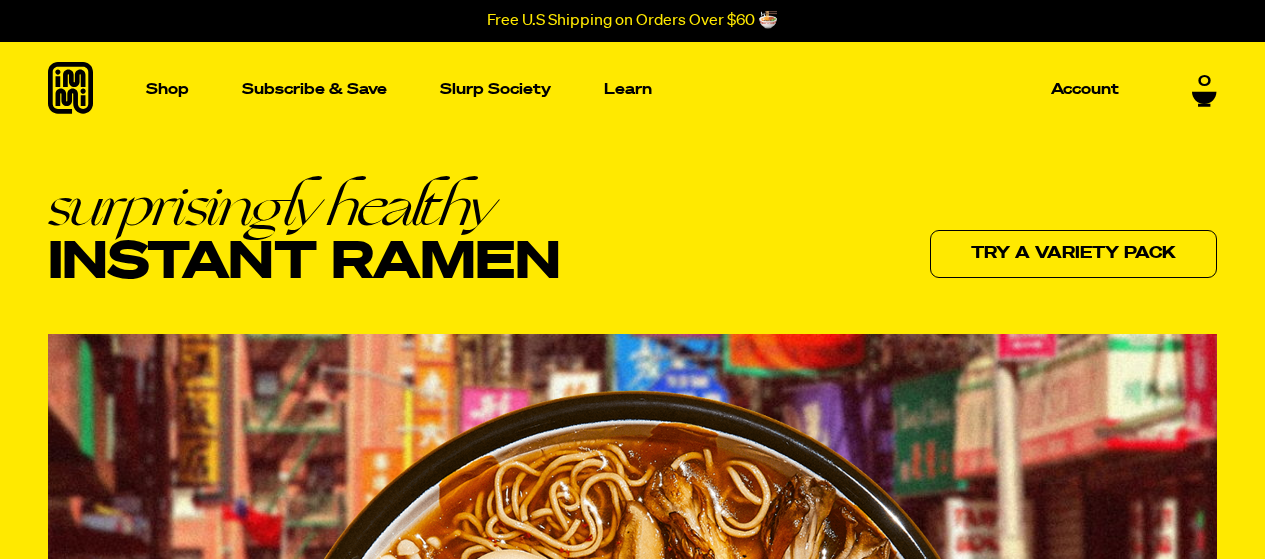 scroll, scrollTop: 0, scrollLeft: 0, axis: both 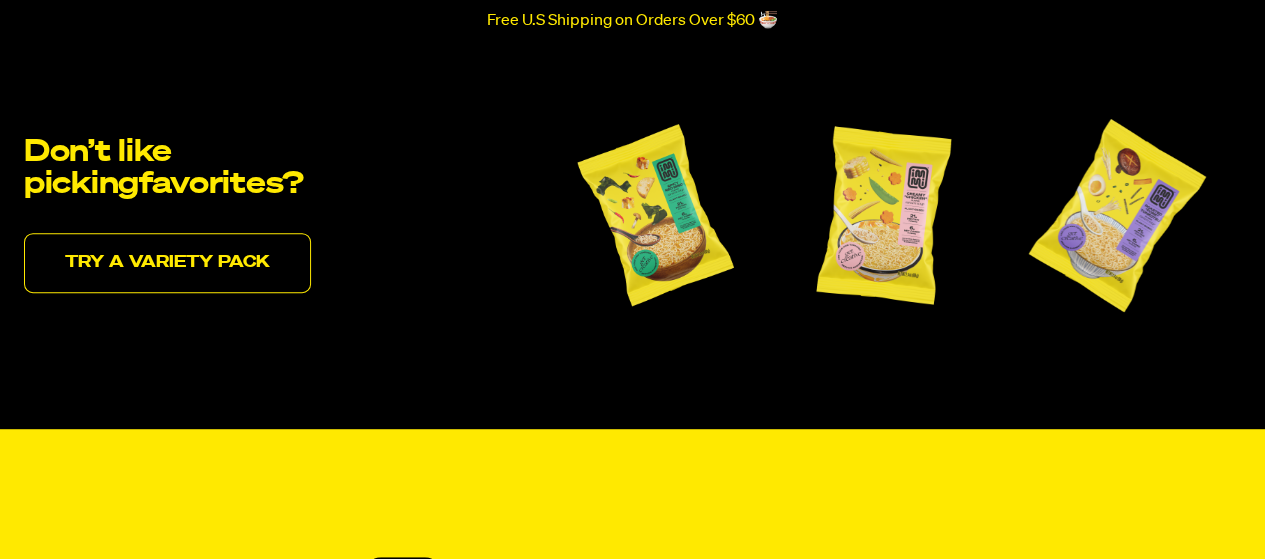 click on "Try a variety pack" at bounding box center [167, 263] 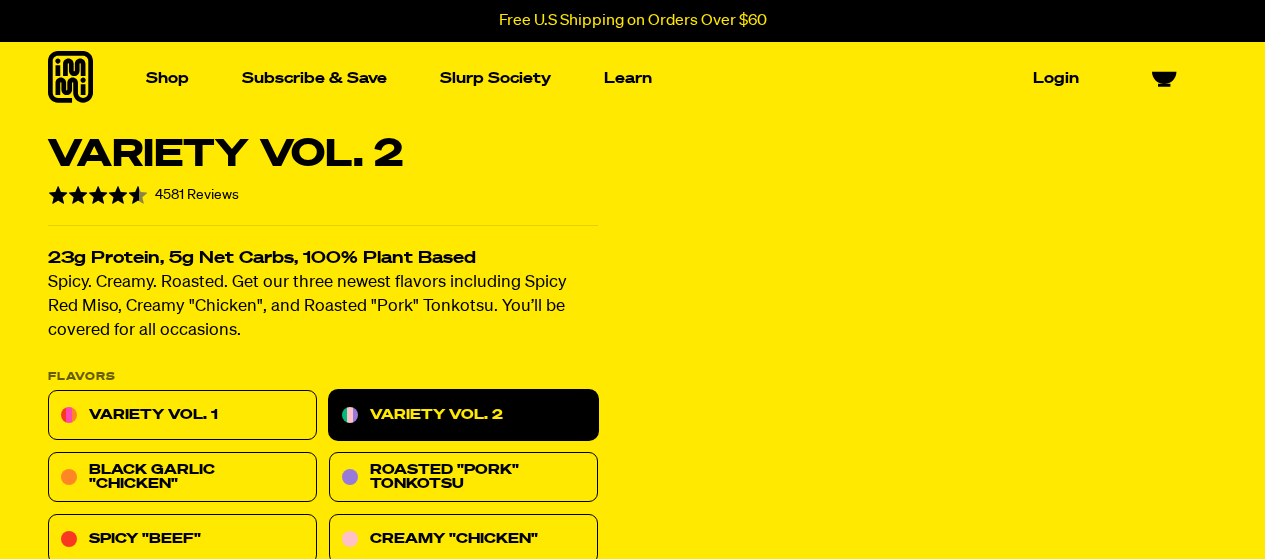 scroll, scrollTop: 0, scrollLeft: 0, axis: both 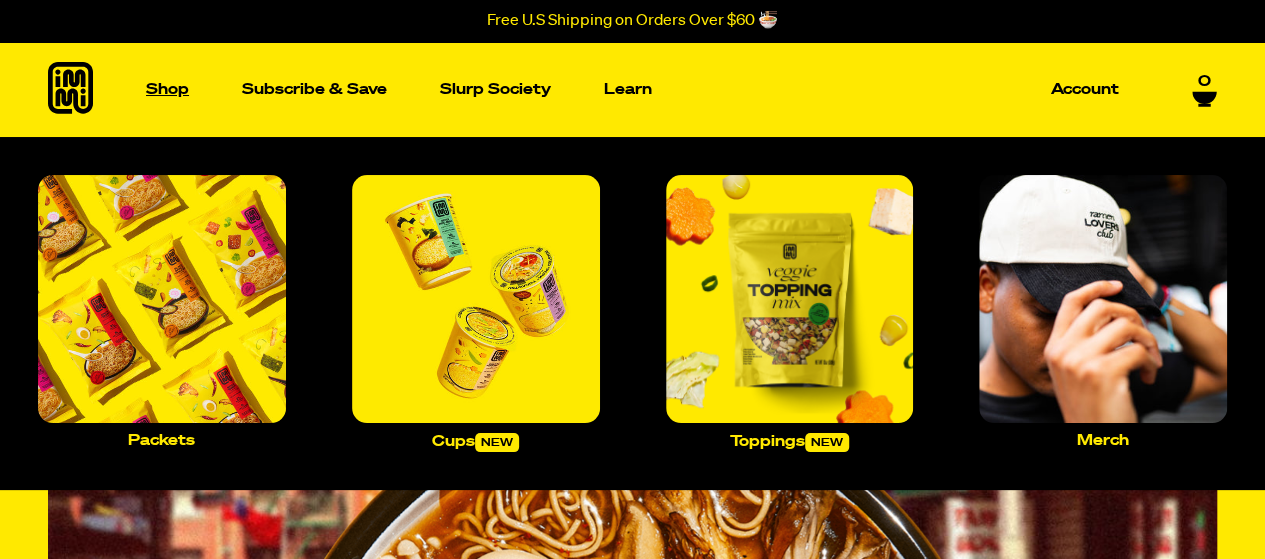 click on "Shop" at bounding box center [167, 89] 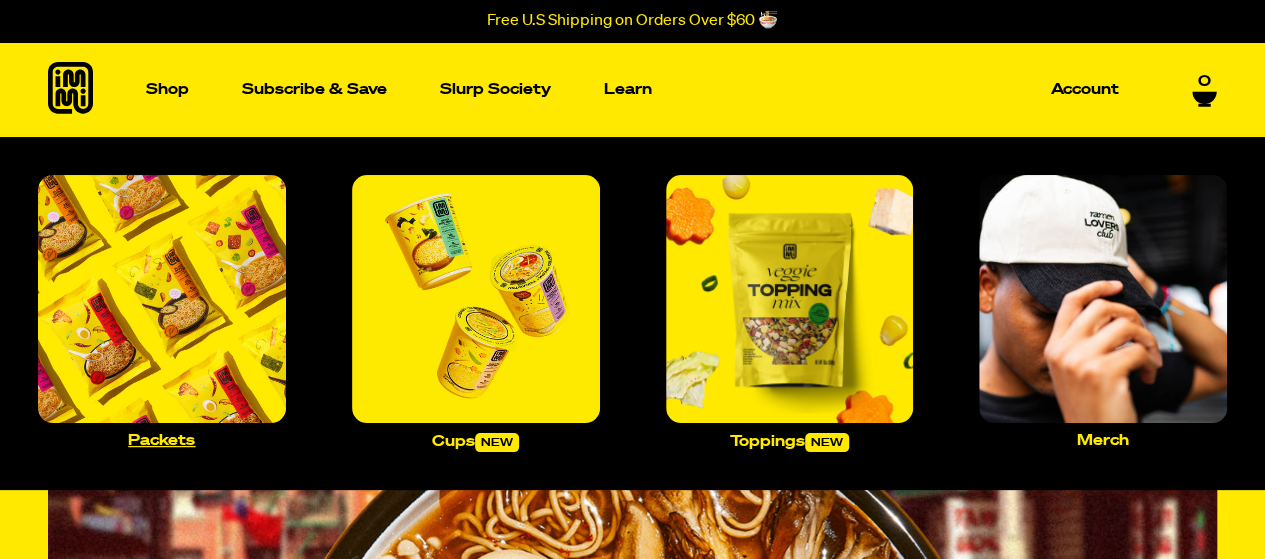 click at bounding box center [162, 299] 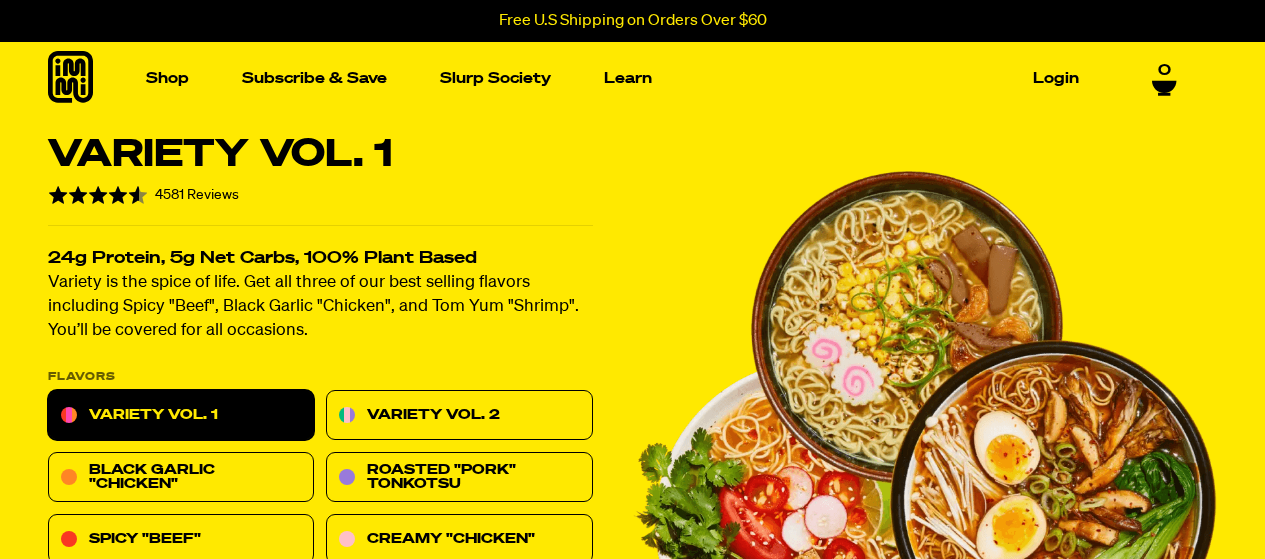 scroll, scrollTop: 0, scrollLeft: 0, axis: both 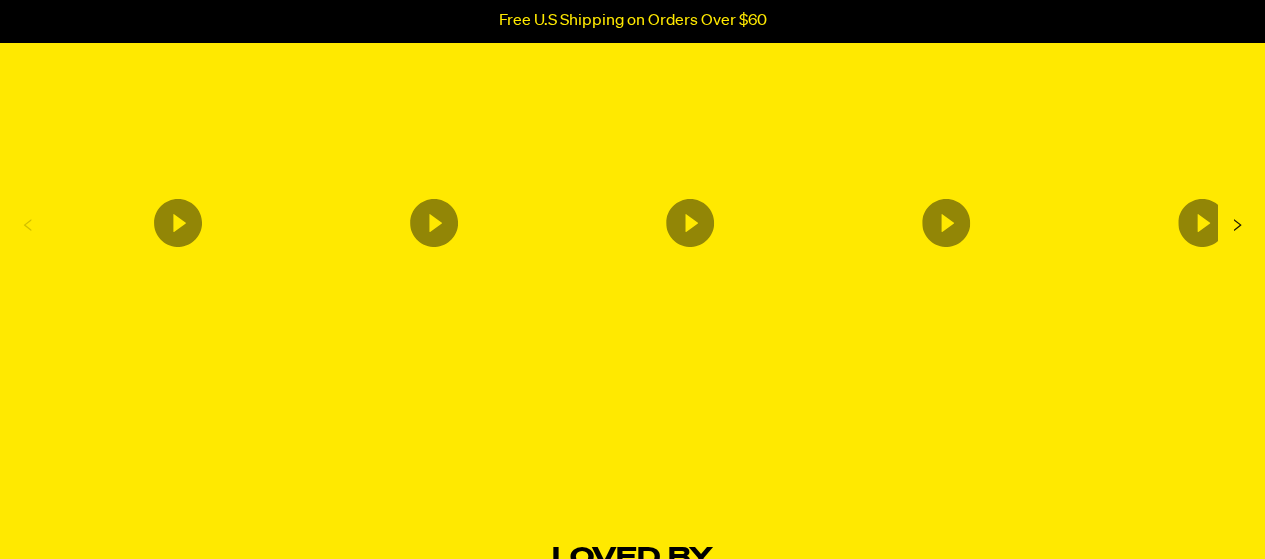 click 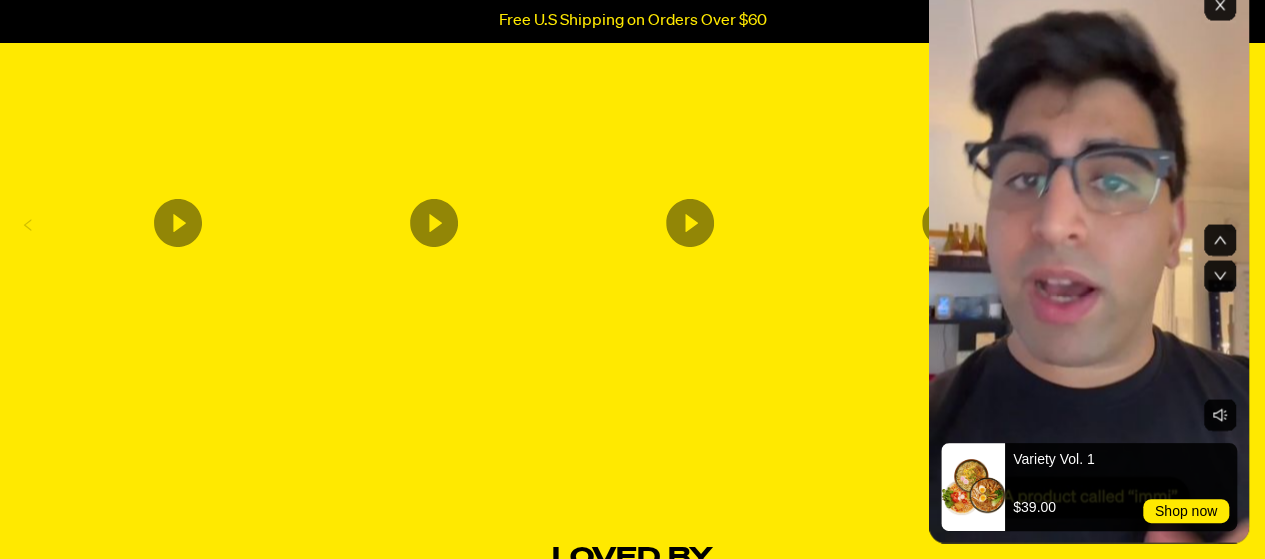 click 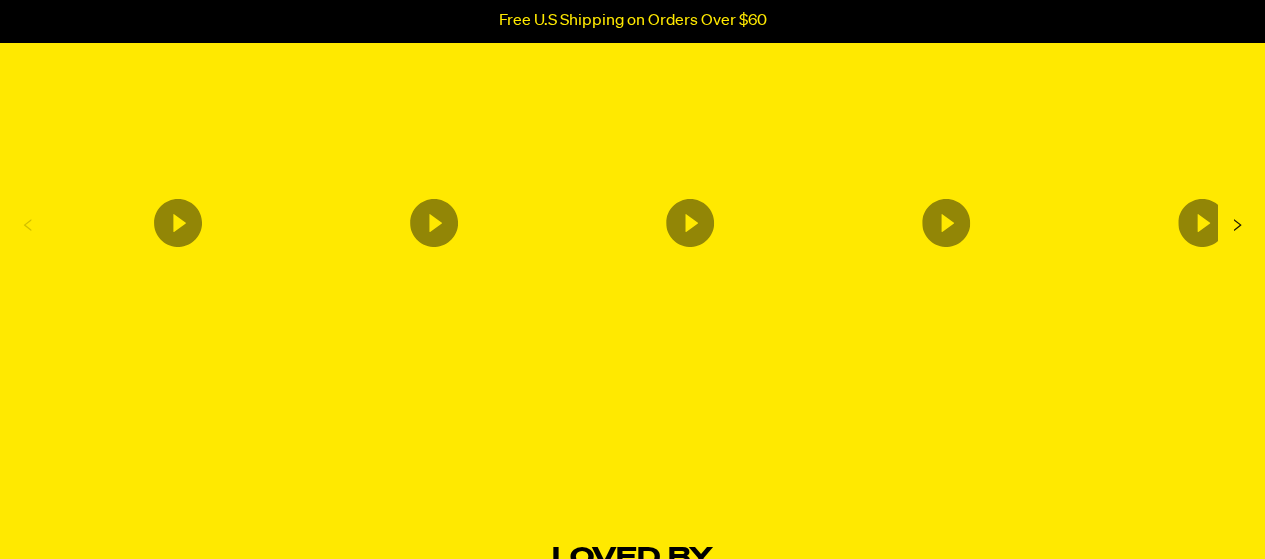 click 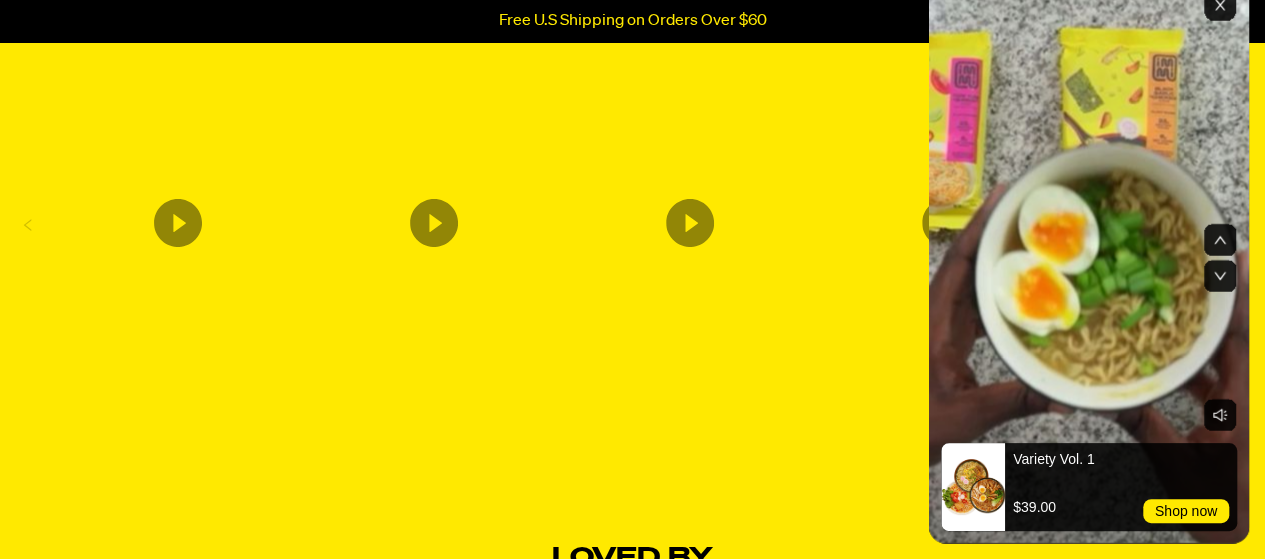 click 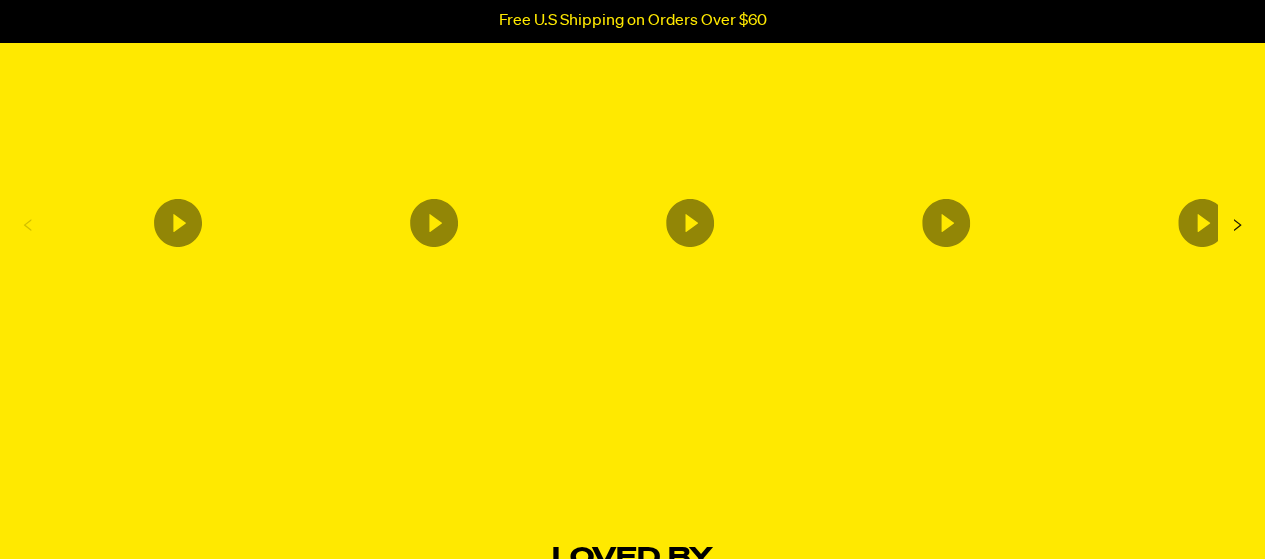 click 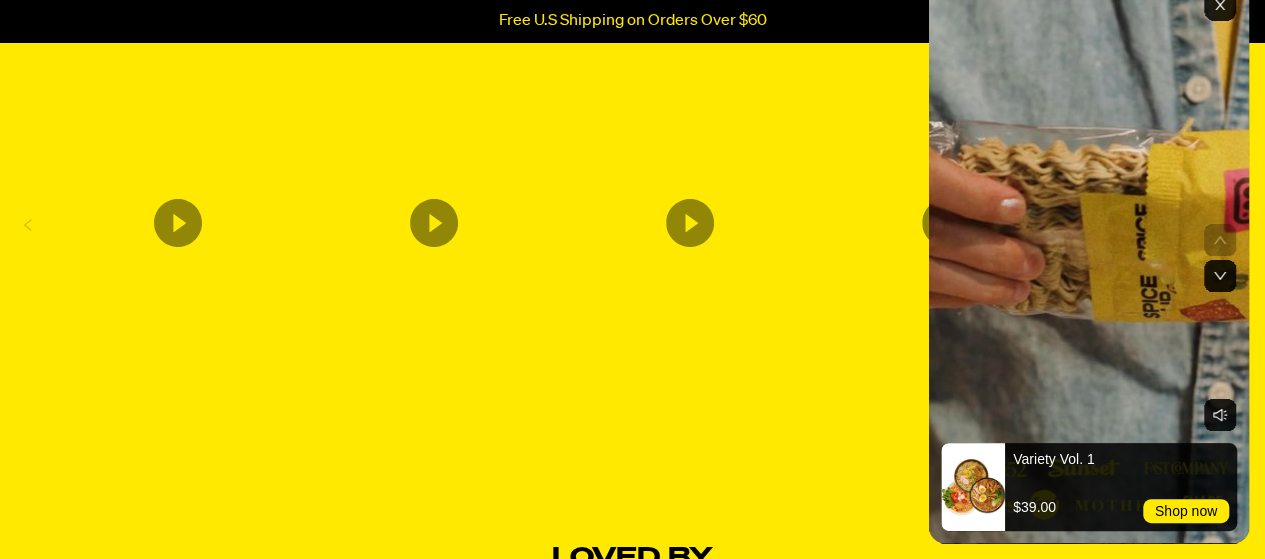 click 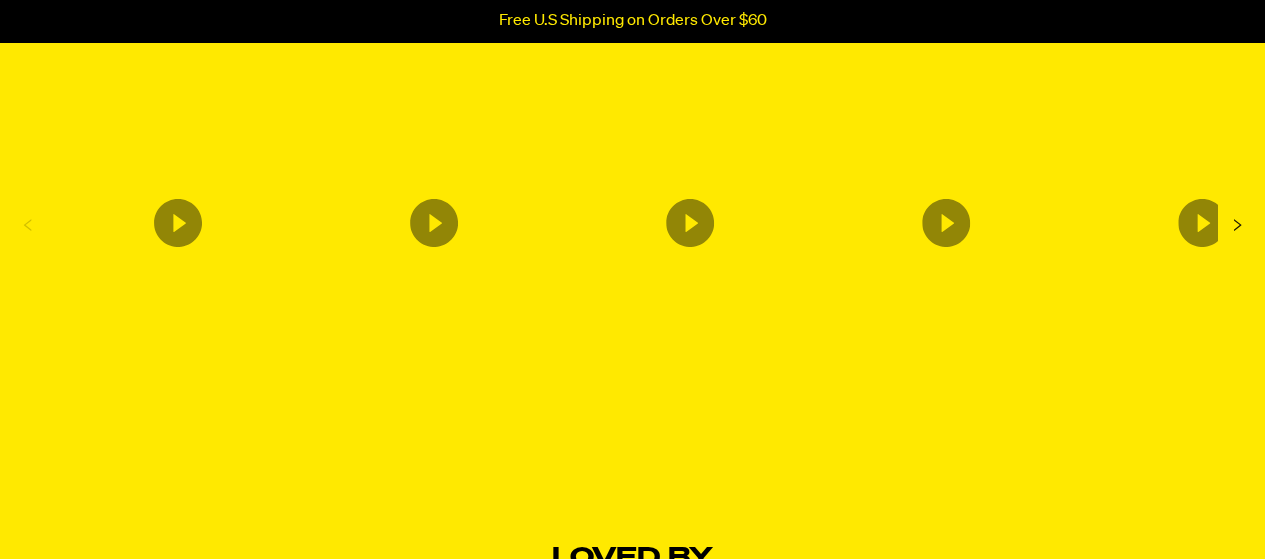 click 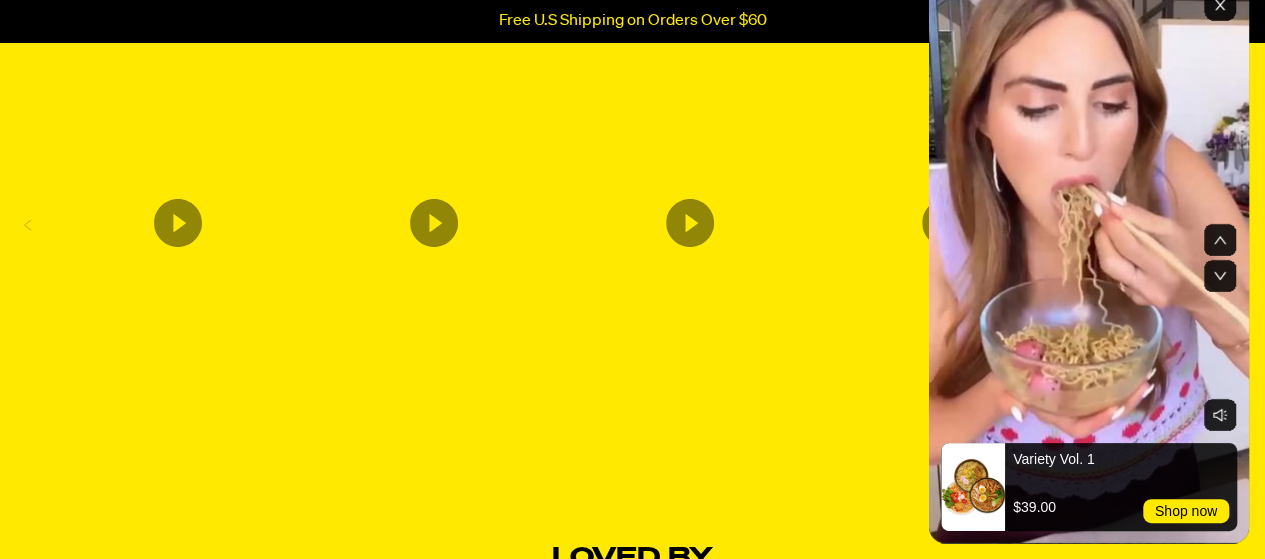 click 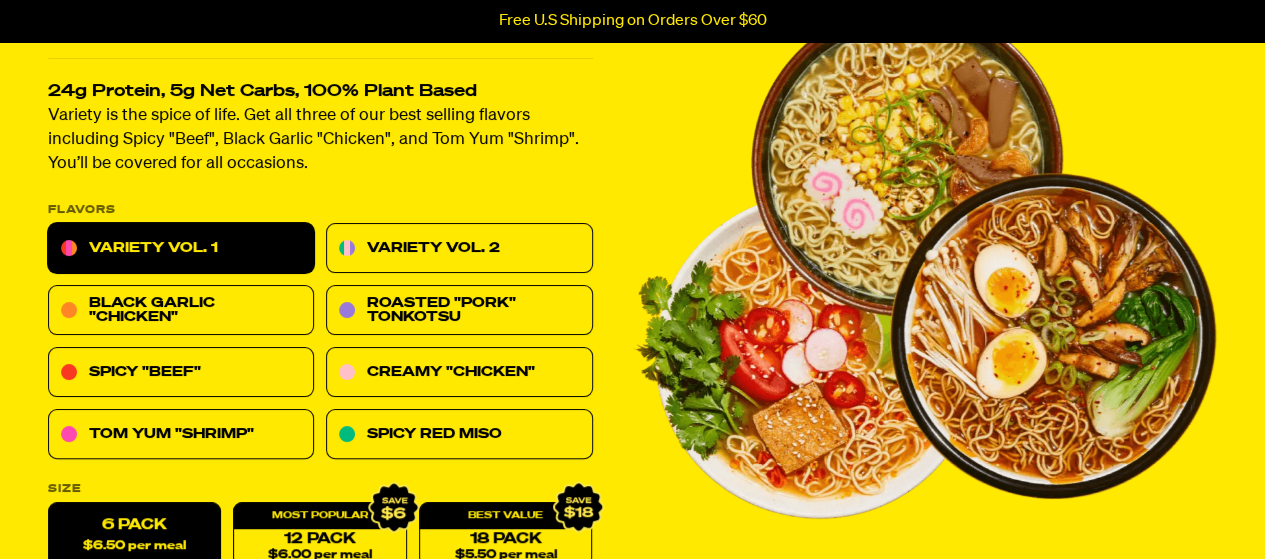 scroll, scrollTop: 166, scrollLeft: 0, axis: vertical 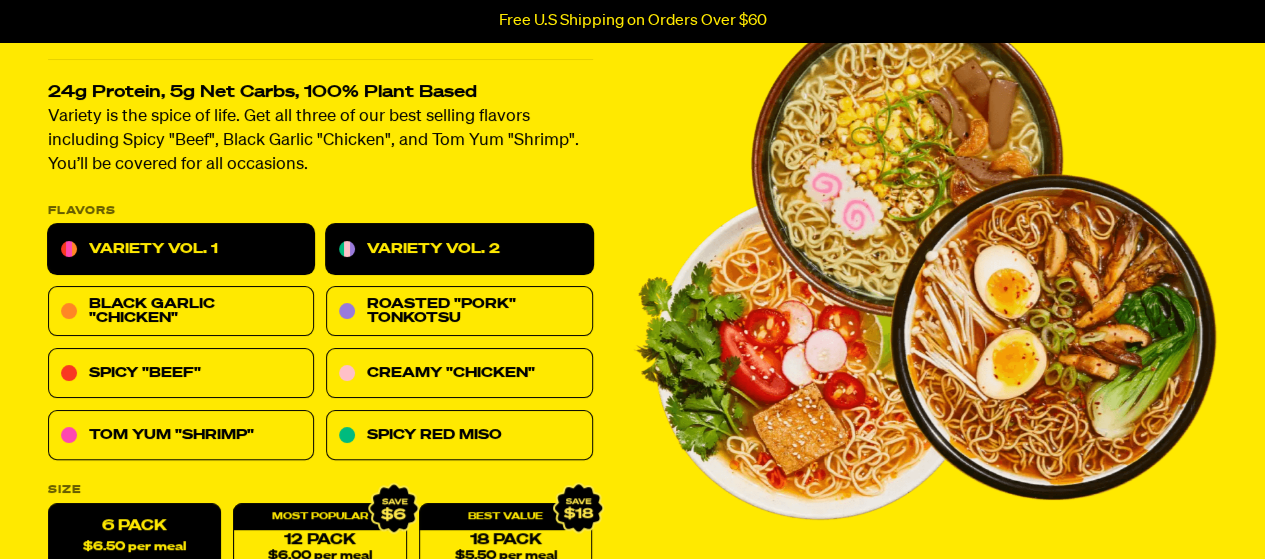 click on "Variety Vol. 2" at bounding box center (459, 250) 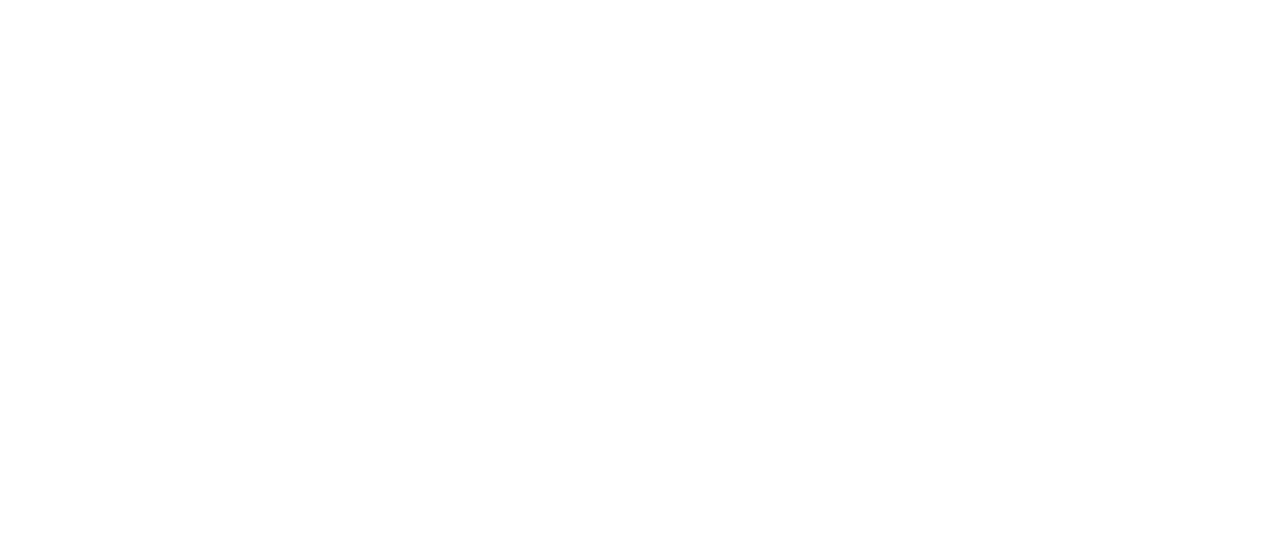 scroll, scrollTop: 0, scrollLeft: 0, axis: both 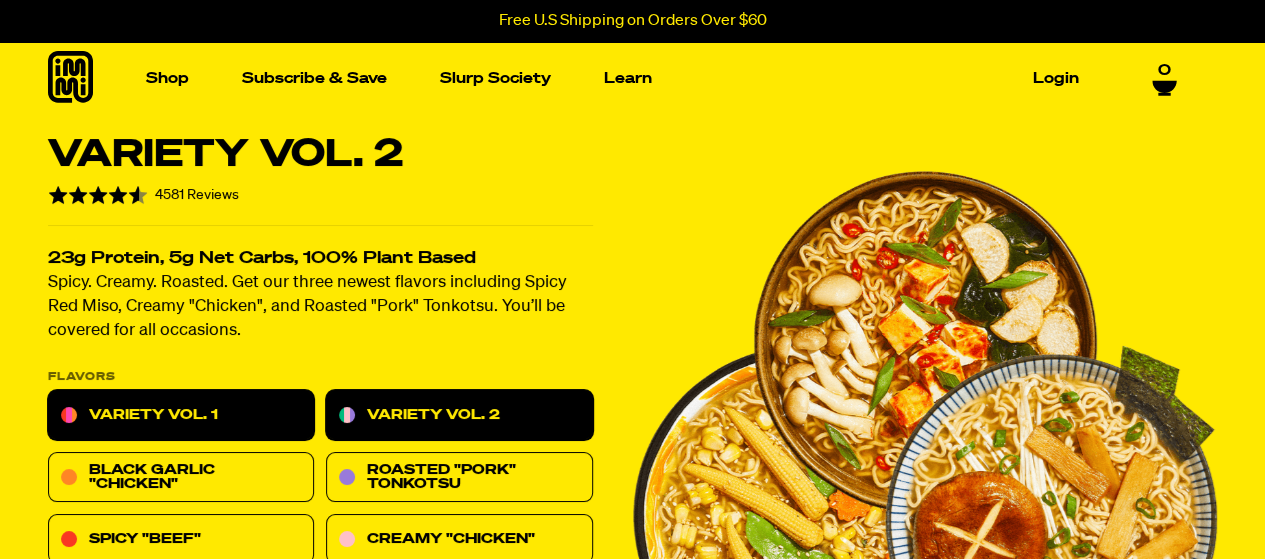 click on "Variety Vol. 1" at bounding box center [181, 416] 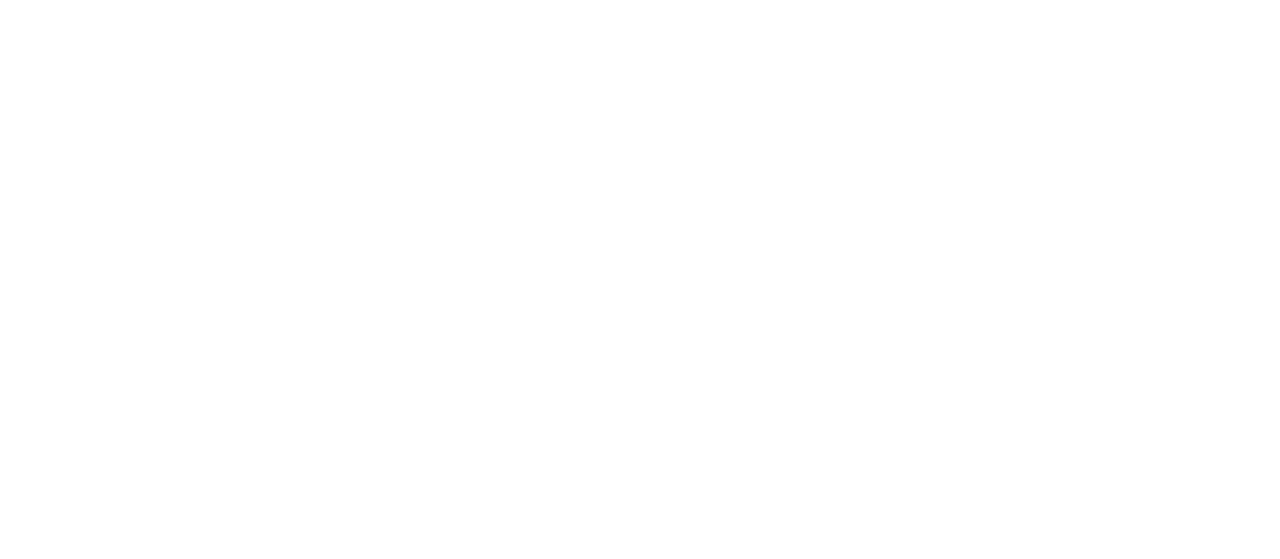 scroll, scrollTop: 0, scrollLeft: 0, axis: both 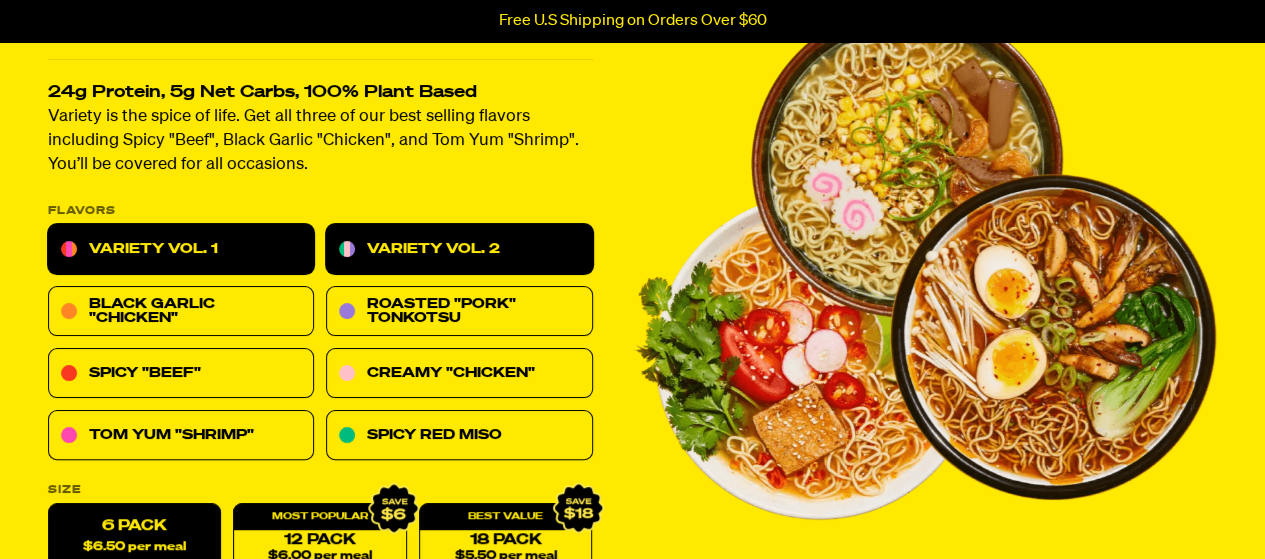 click on "Variety Vol. 2" at bounding box center [459, 250] 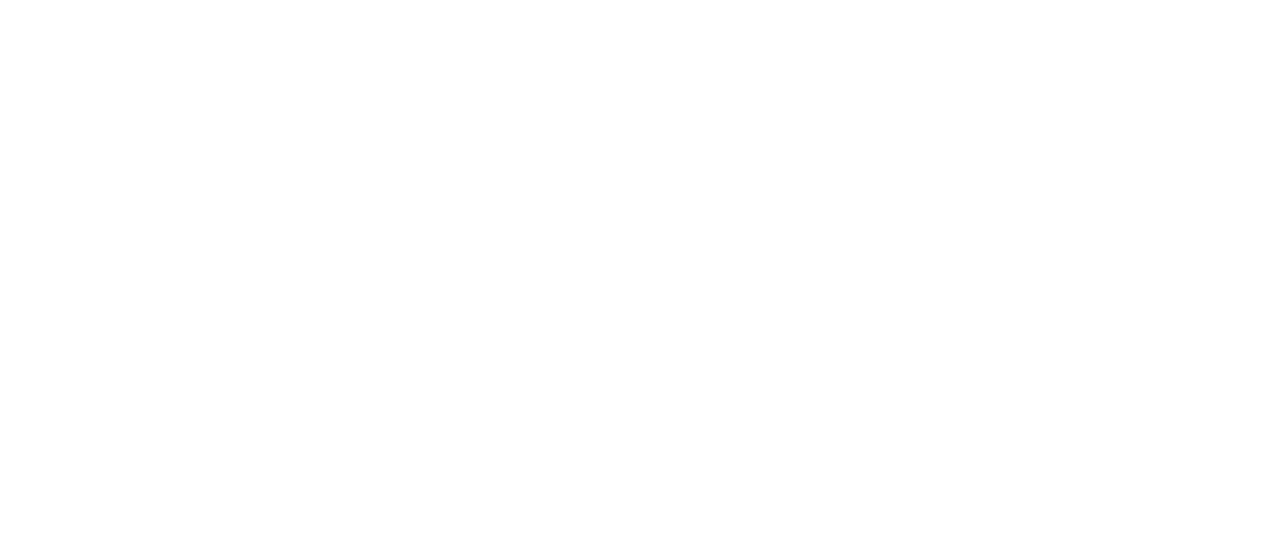 scroll, scrollTop: 0, scrollLeft: 0, axis: both 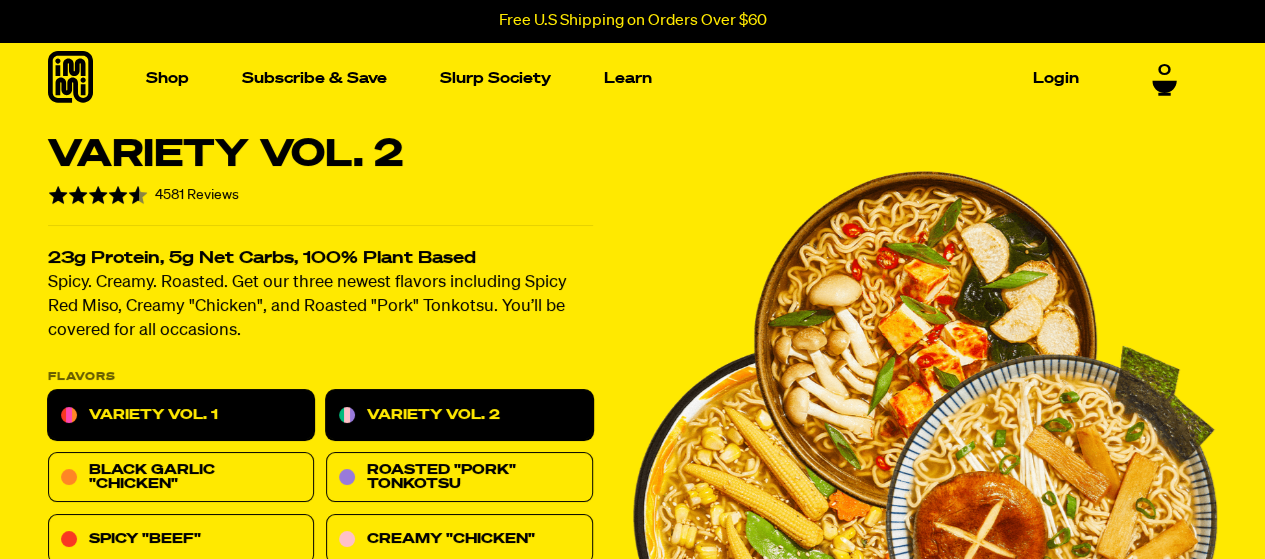 click on "Variety Vol. 1" at bounding box center [181, 416] 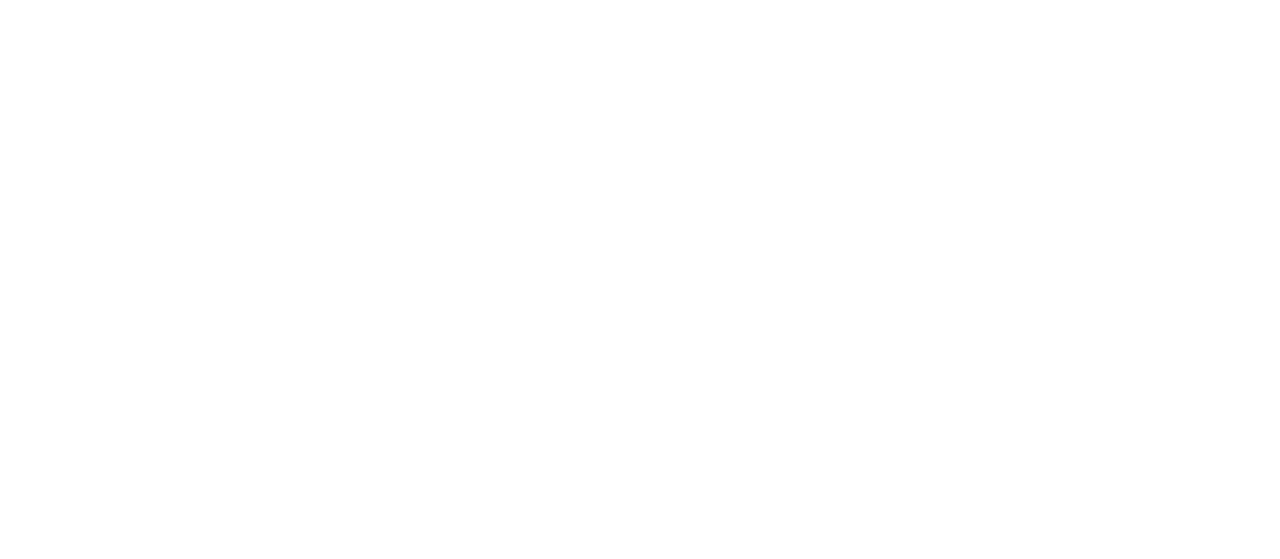 scroll, scrollTop: 0, scrollLeft: 0, axis: both 